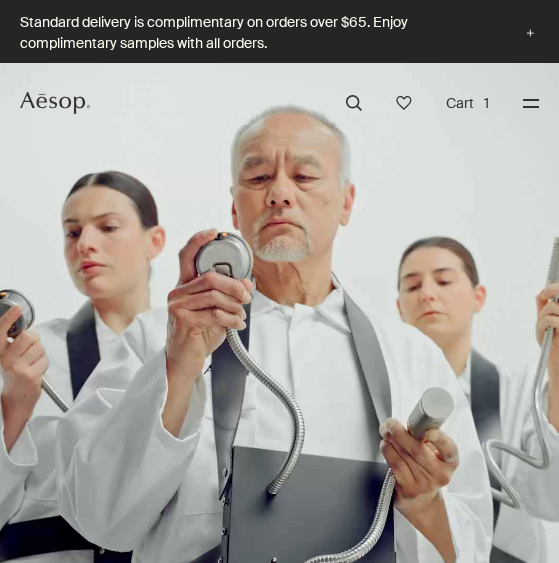 scroll, scrollTop: 0, scrollLeft: 0, axis: both 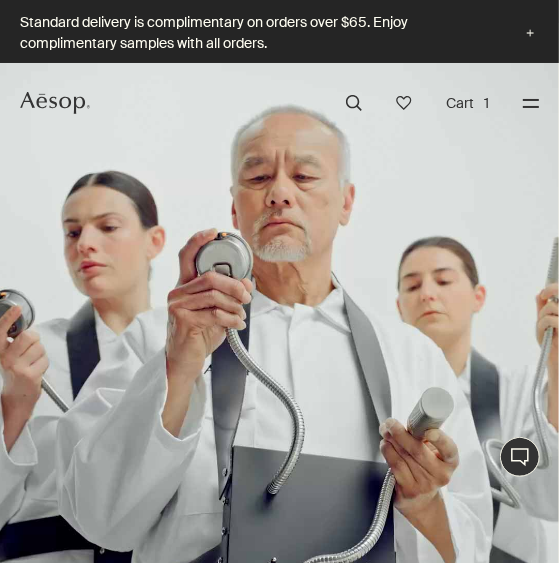 click on "Menu" at bounding box center (531, 103) 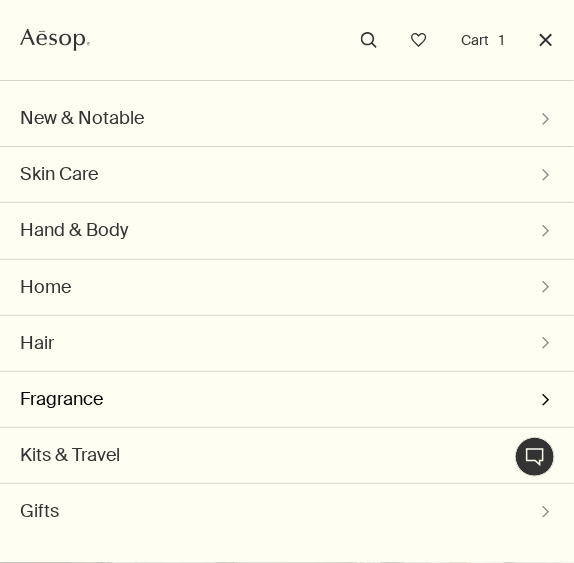 click on "Fragrance chevron" at bounding box center (287, 399) 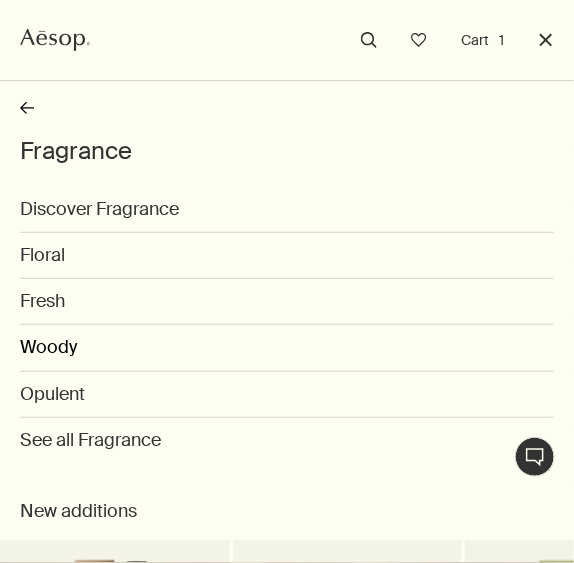 click on "Woody" at bounding box center [287, 348] 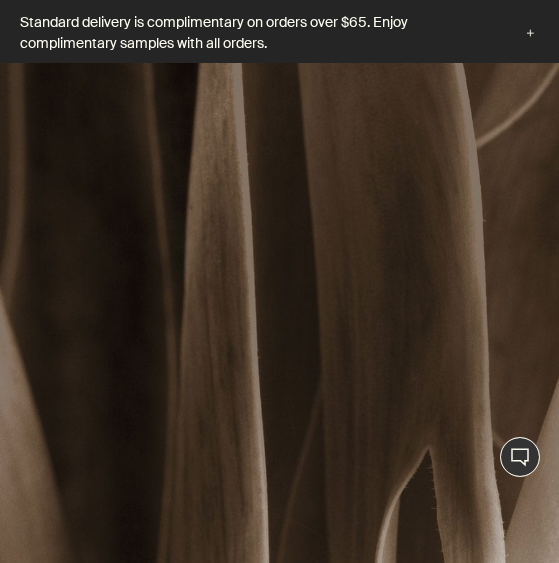scroll, scrollTop: 400, scrollLeft: 0, axis: vertical 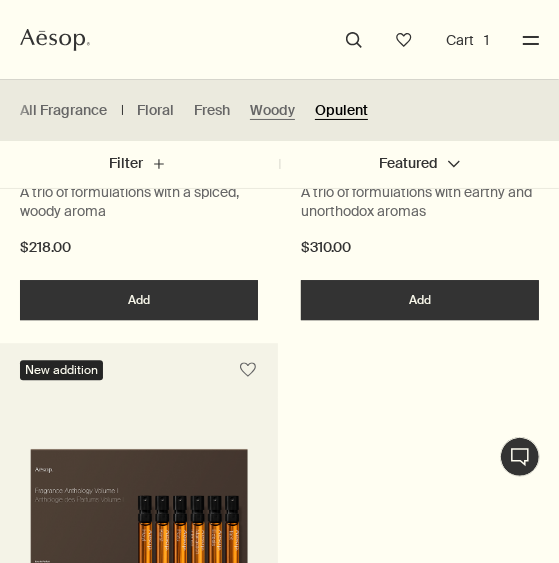 click on "Opulent" at bounding box center [341, 110] 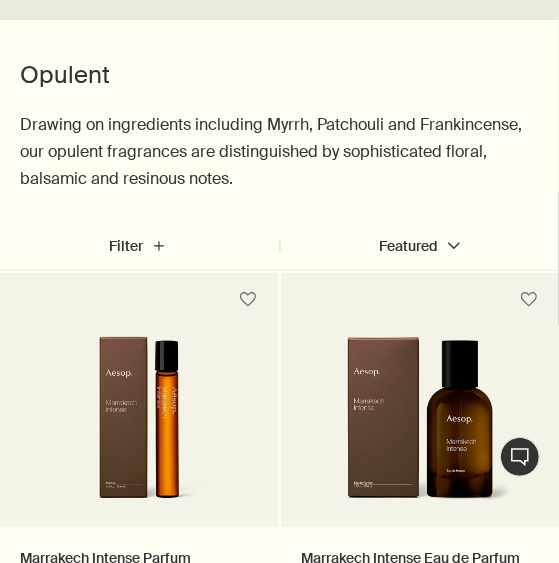 scroll, scrollTop: 300, scrollLeft: 0, axis: vertical 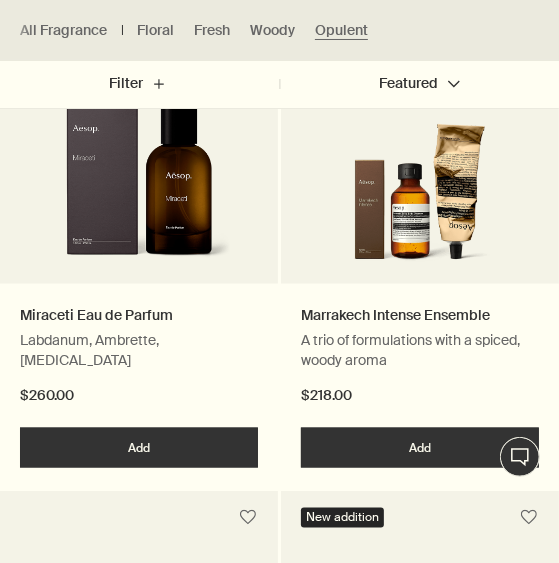 drag, startPoint x: 294, startPoint y: 198, endPoint x: 806, endPoint y: 214, distance: 512.24994 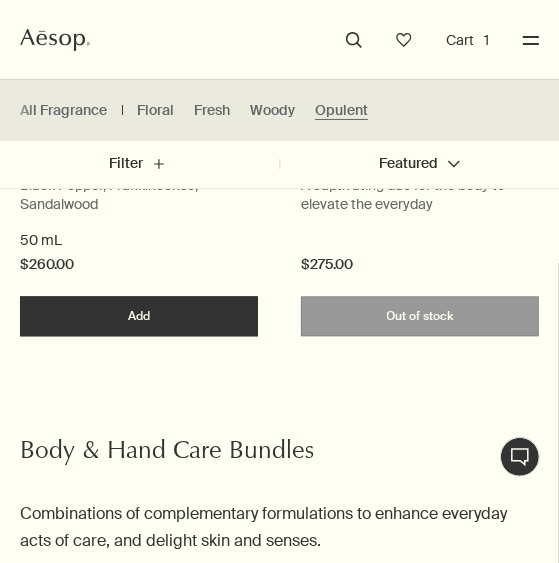 scroll, scrollTop: 1200, scrollLeft: 0, axis: vertical 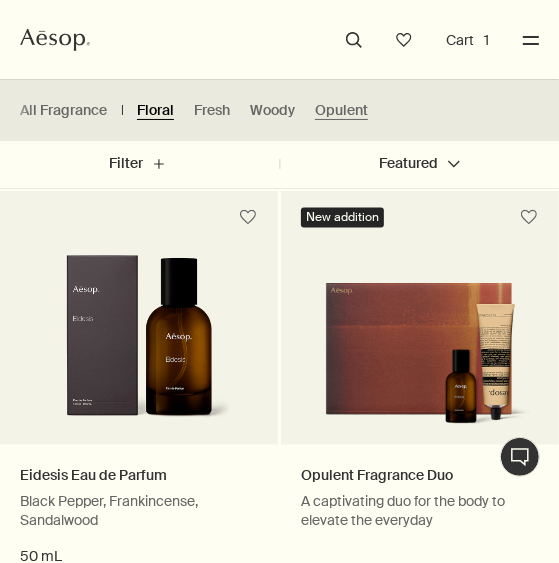 click on "Floral" at bounding box center [155, 110] 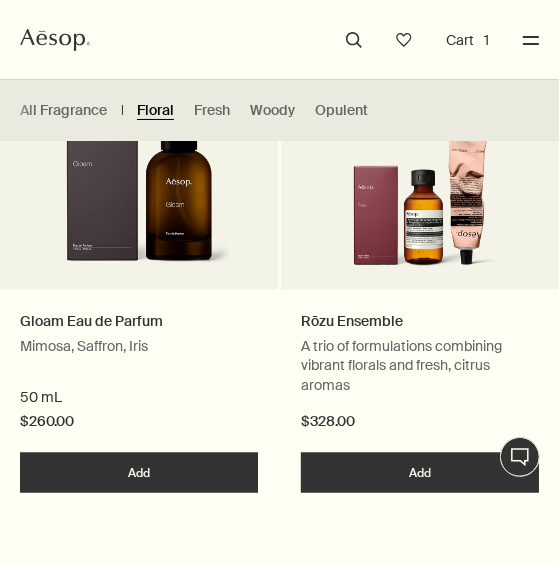 scroll, scrollTop: 800, scrollLeft: 0, axis: vertical 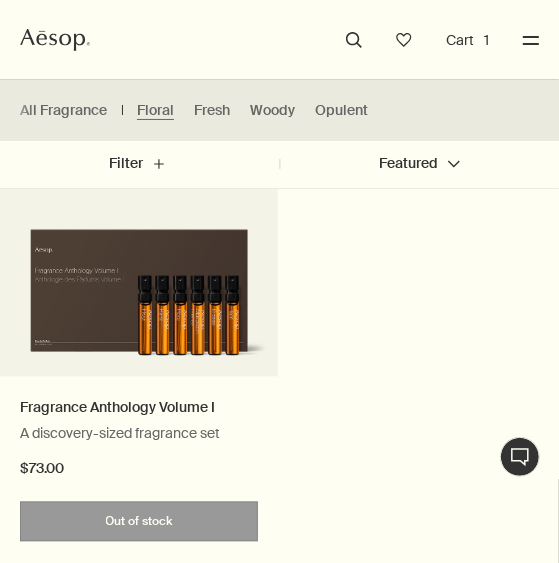 click at bounding box center [139, -203] 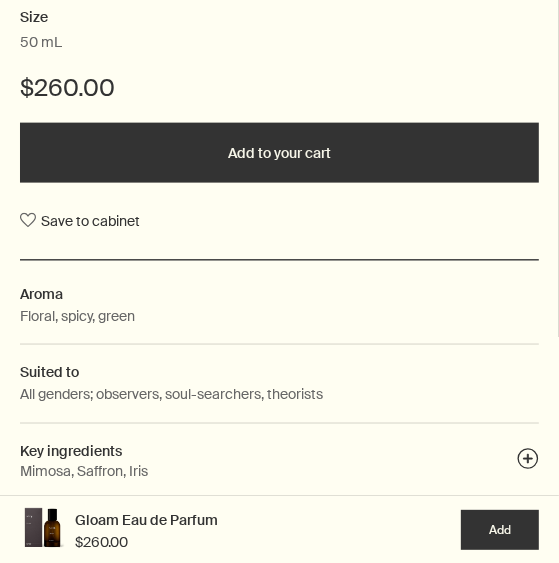 scroll, scrollTop: 0, scrollLeft: 0, axis: both 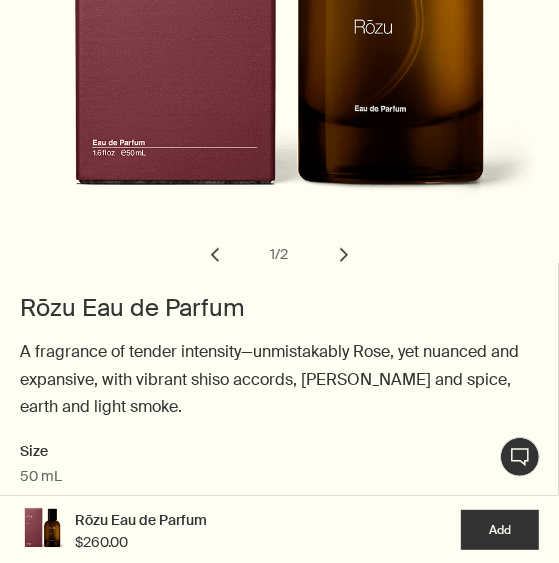 click on "chevron" at bounding box center [344, 255] 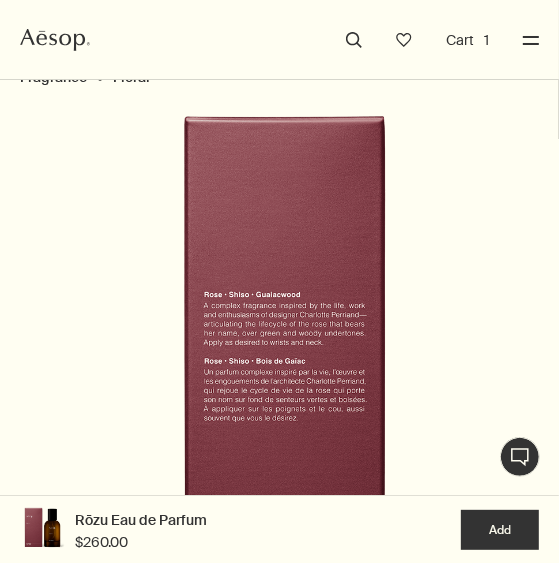 scroll, scrollTop: 100, scrollLeft: 0, axis: vertical 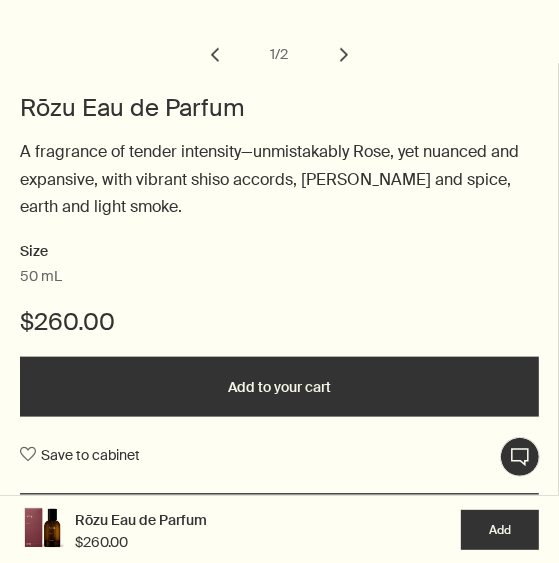 click on "$260.00" at bounding box center (67, 322) 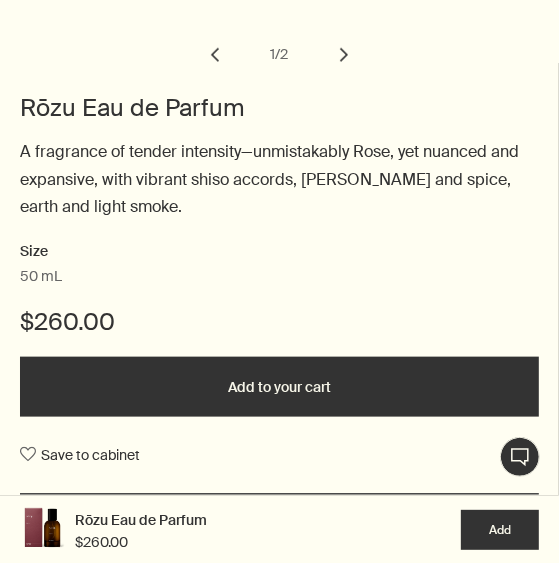 click on "Add Add to your cart" at bounding box center (500, 530) 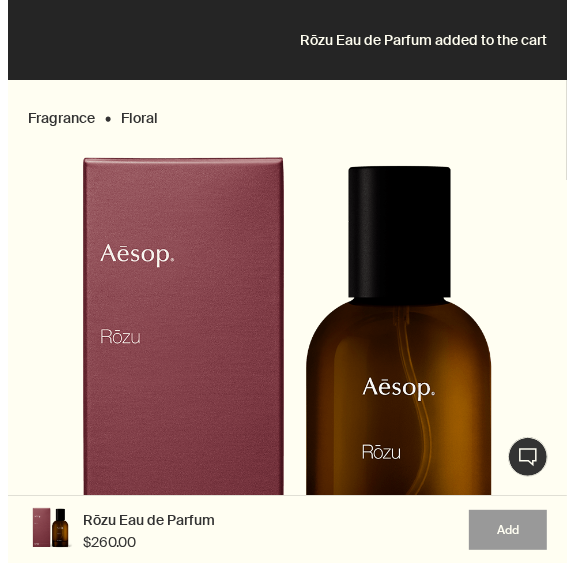 scroll, scrollTop: 0, scrollLeft: 0, axis: both 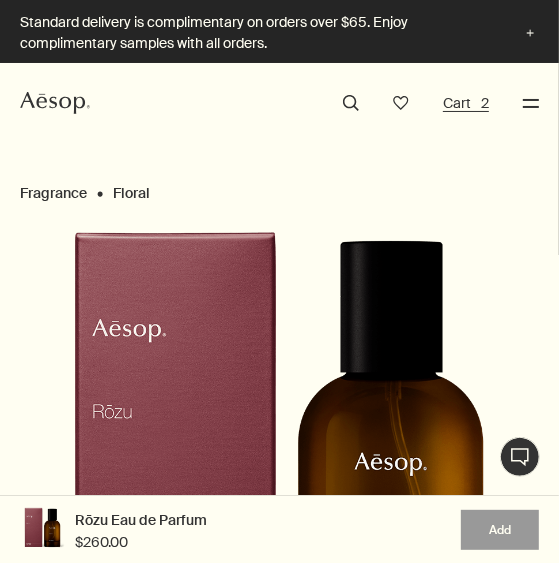 click on "Cart 2" at bounding box center (466, 103) 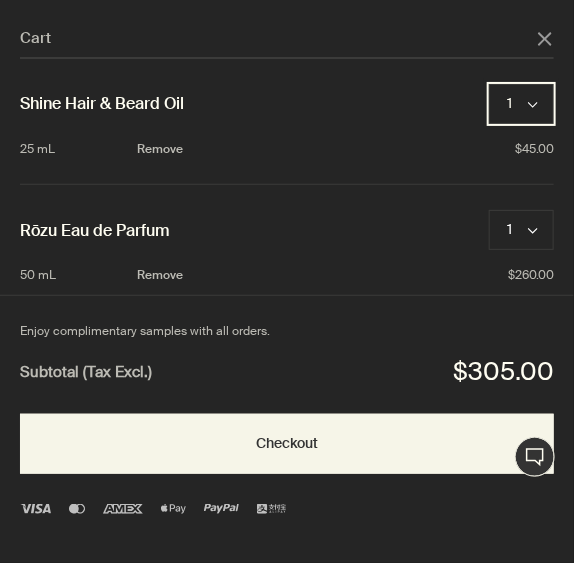 click on "1 chevron" at bounding box center (521, 104) 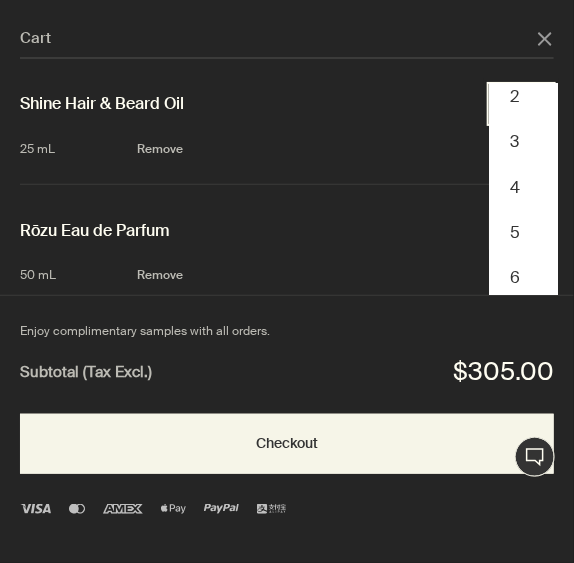 scroll, scrollTop: 200, scrollLeft: 0, axis: vertical 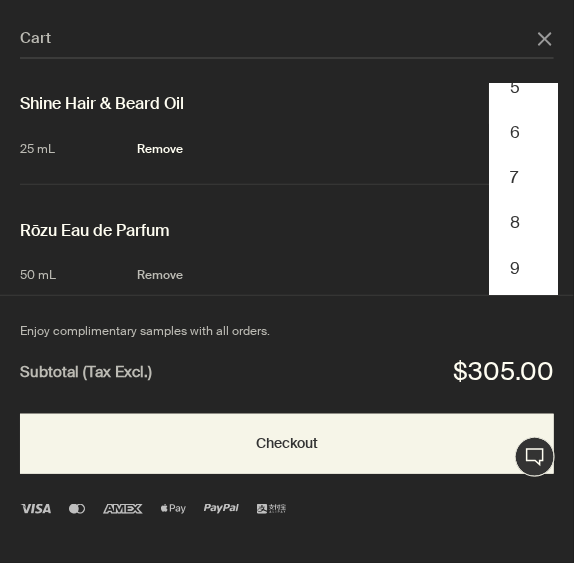 drag, startPoint x: 193, startPoint y: 155, endPoint x: 174, endPoint y: 155, distance: 19 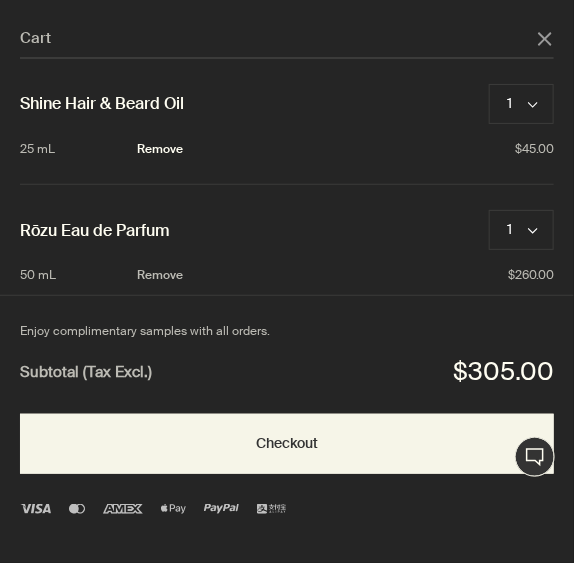 click on "Remove" at bounding box center [160, 149] 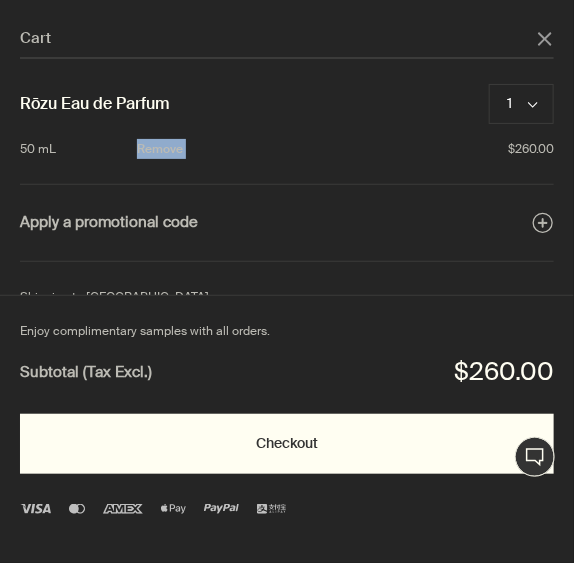 click on "Checkout" at bounding box center (287, 444) 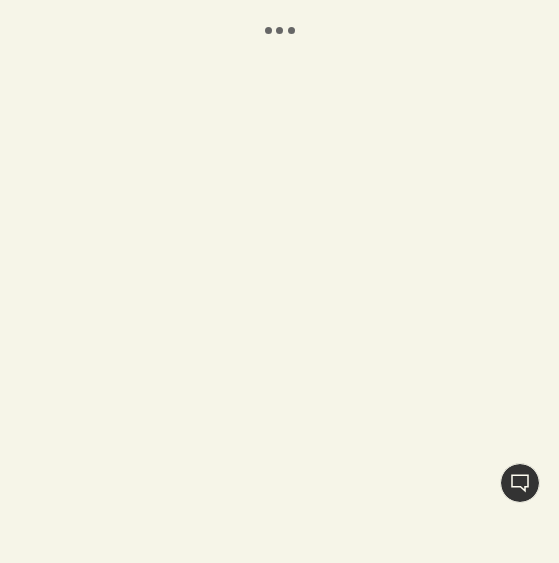 scroll, scrollTop: 0, scrollLeft: 0, axis: both 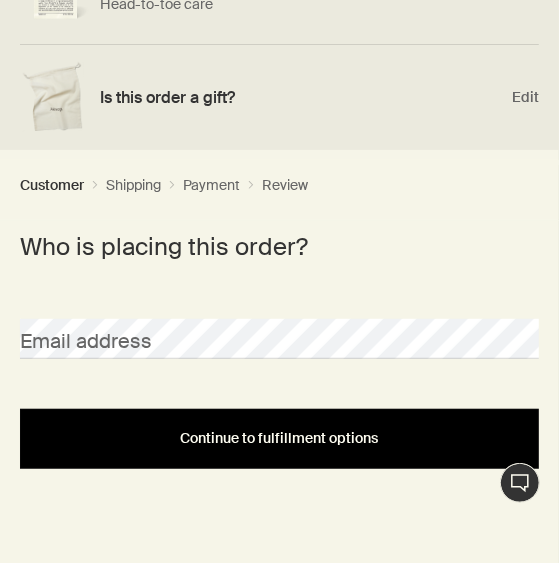 click on "Continue to fulfillment options" at bounding box center (279, 439) 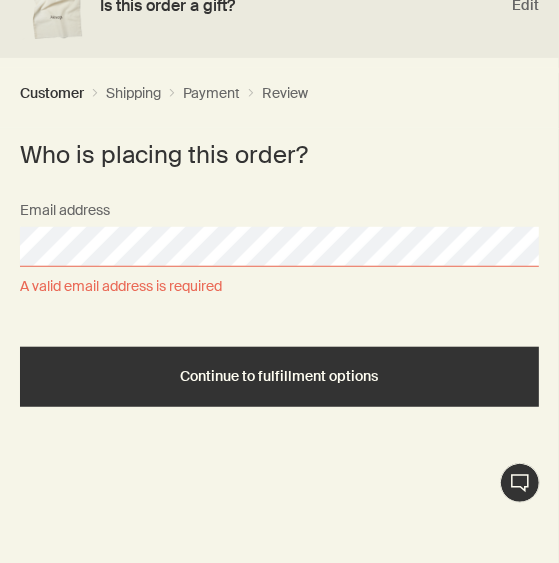 scroll, scrollTop: 505, scrollLeft: 0, axis: vertical 